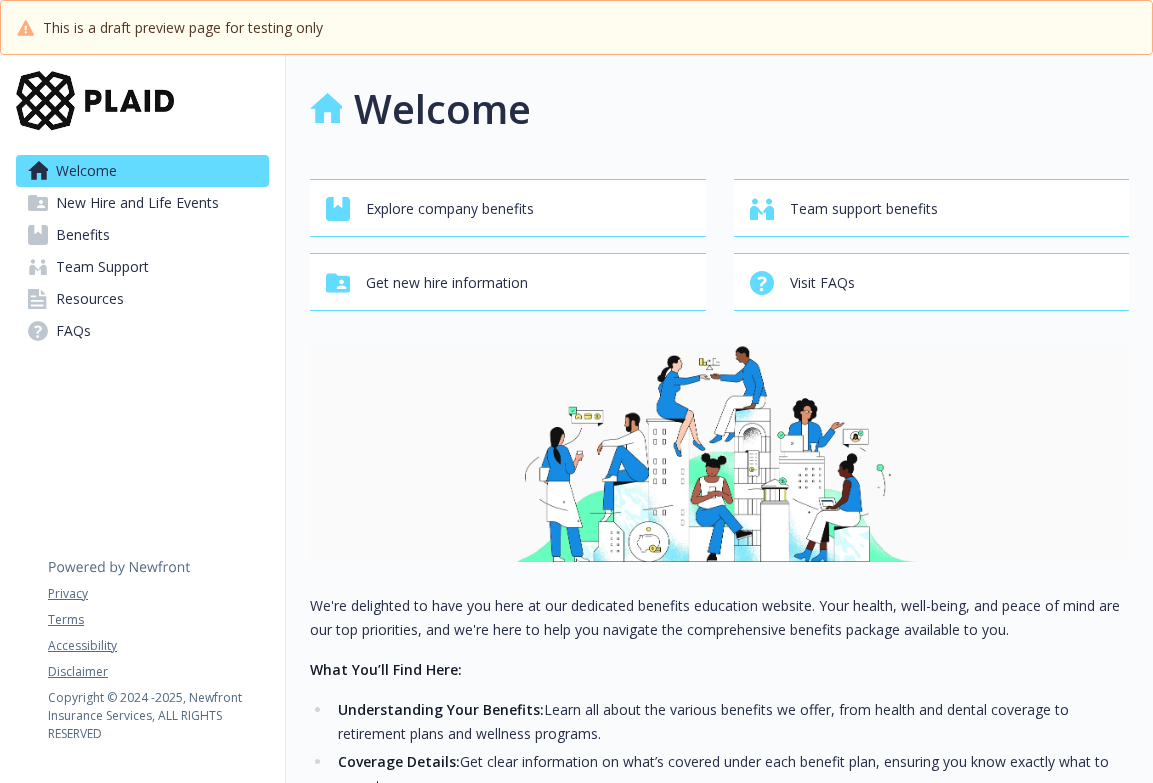 scroll, scrollTop: 0, scrollLeft: 0, axis: both 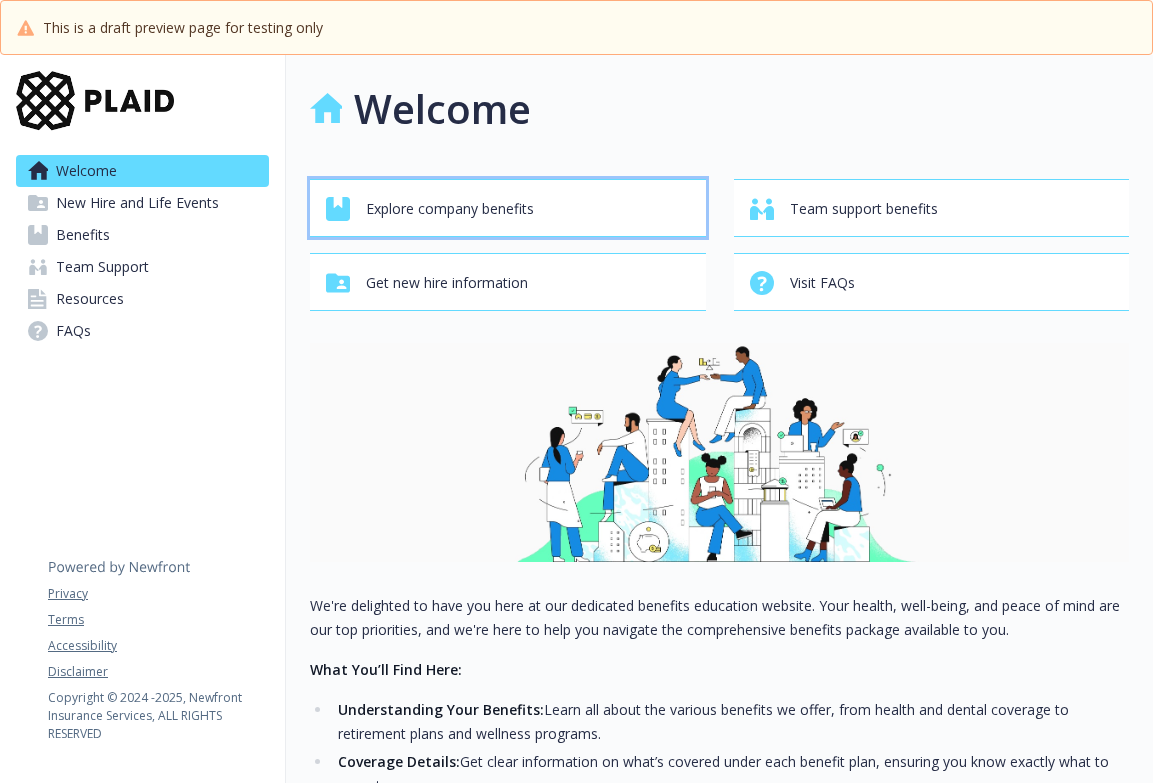 click on "Explore company benefits" at bounding box center (450, 209) 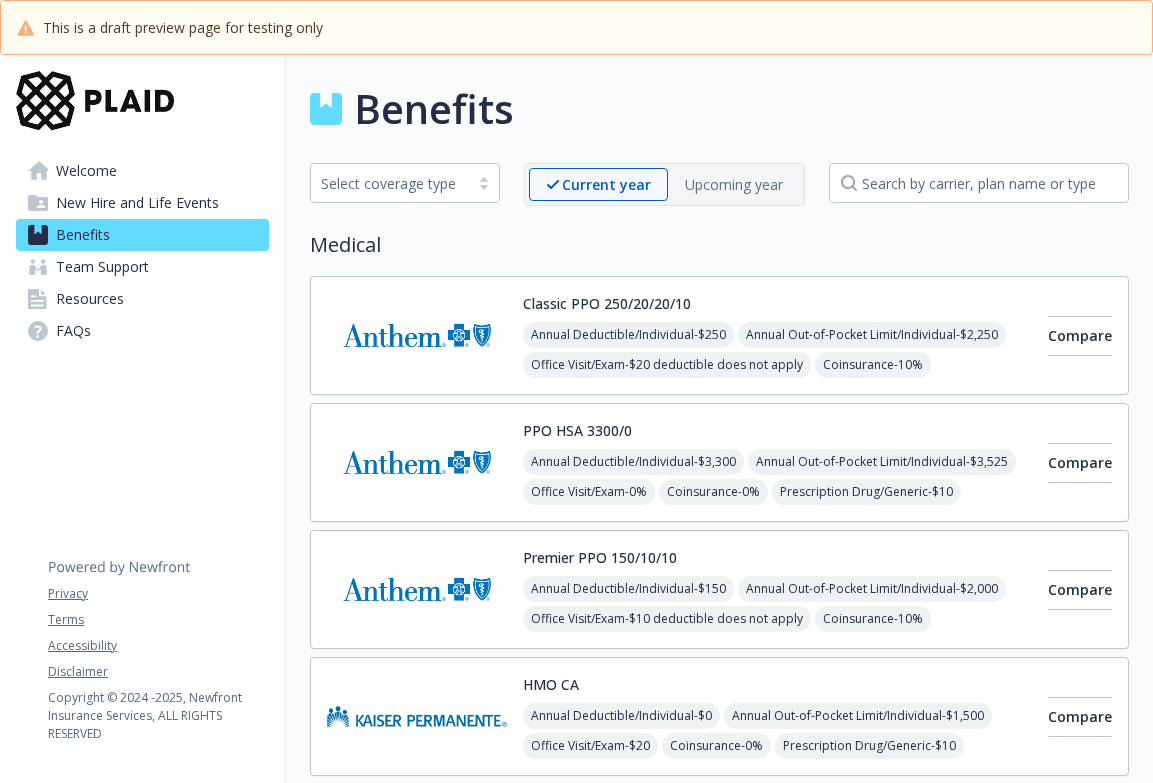 click on "Select coverage type" at bounding box center [390, 183] 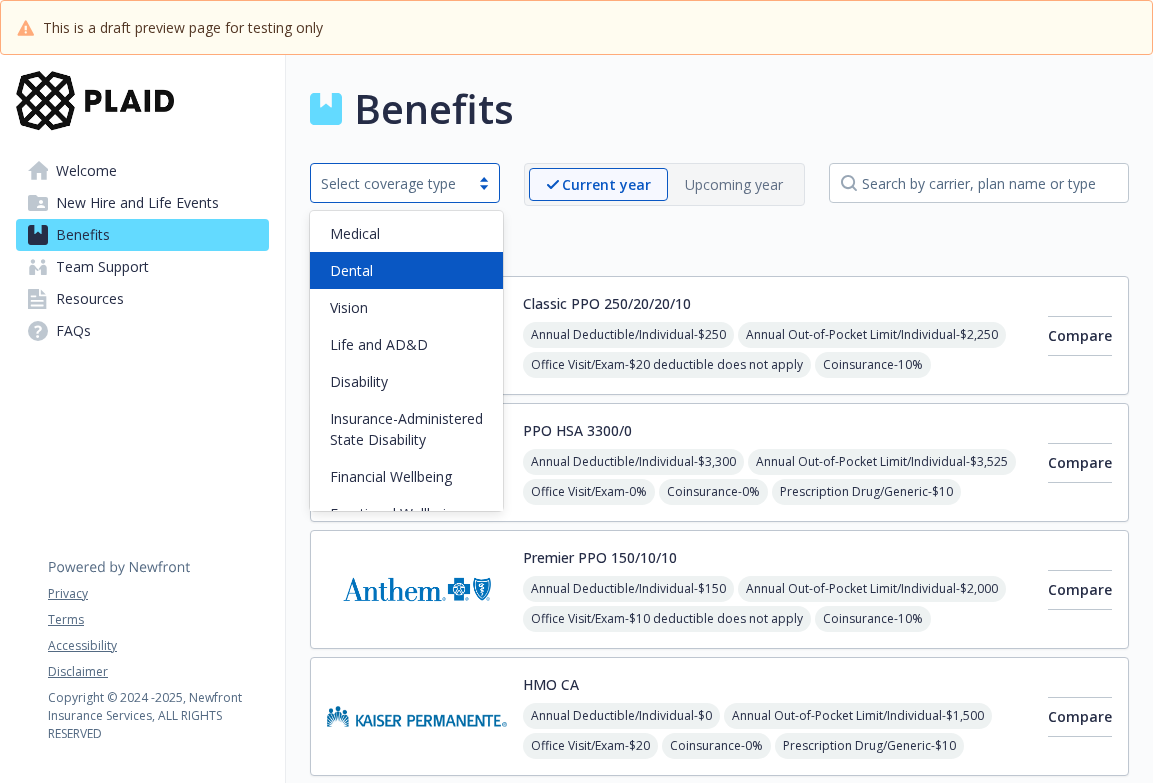 click on "Dental" at bounding box center (406, 270) 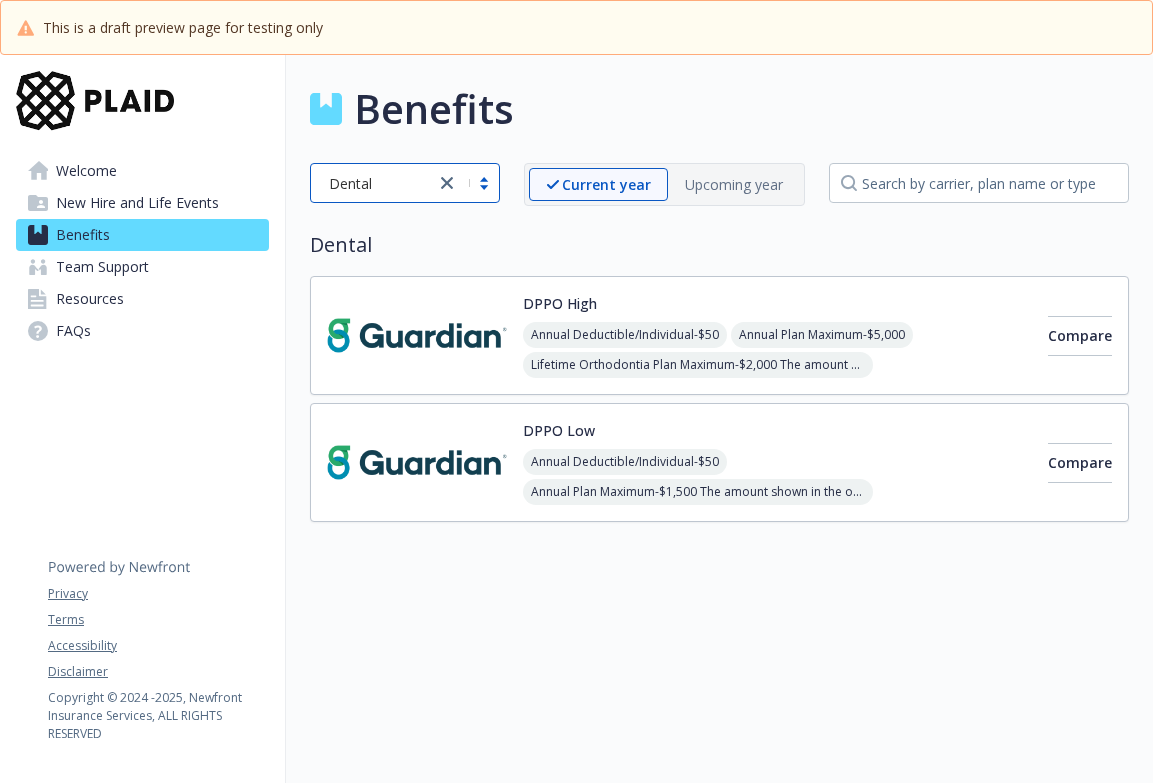 click on "DPPO High Annual Deductible/Individual  -  $50 Annual Plan Maximum  -  $5,000 Lifetime Orthodontia Plan Maximum  -  $2,000 The amount shown in the out of network field is your combined Lifetime Orthodontia Maximum for both in and out of network services Basic Services  -  10% after deductible Major Services  -  40% after deductible Orthodontia Services  -  50%" at bounding box center [777, 335] 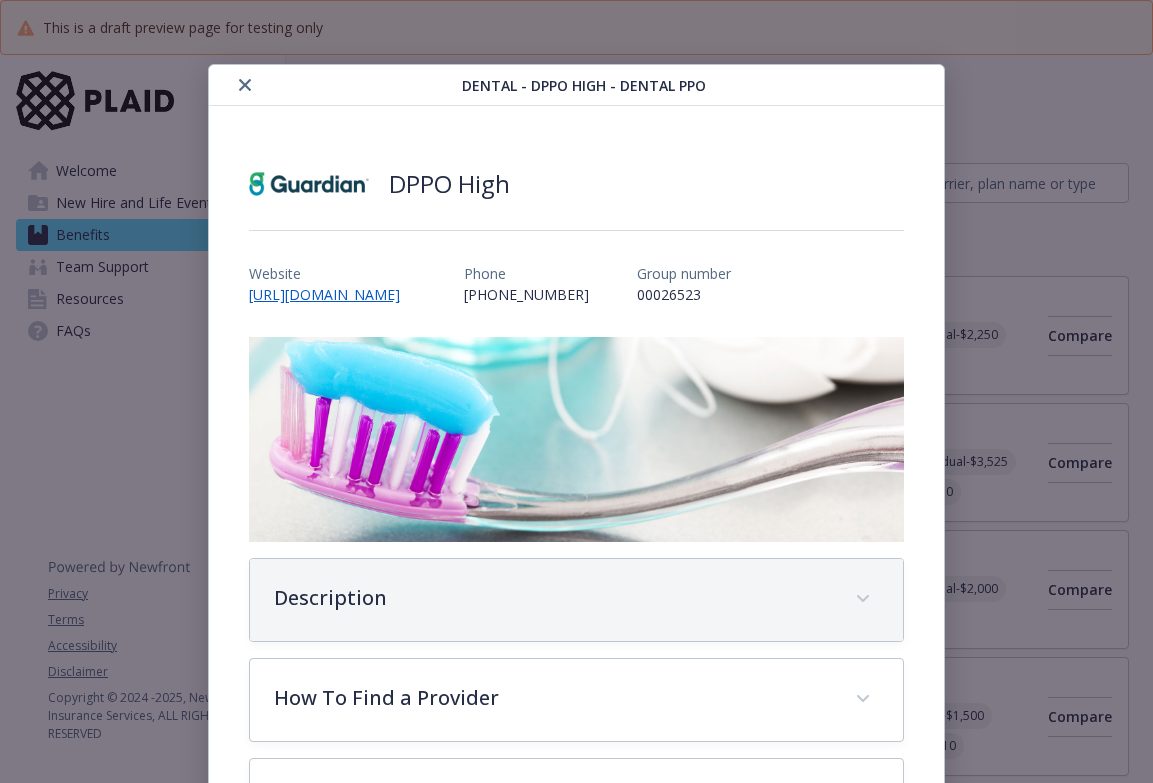 scroll, scrollTop: 60, scrollLeft: 0, axis: vertical 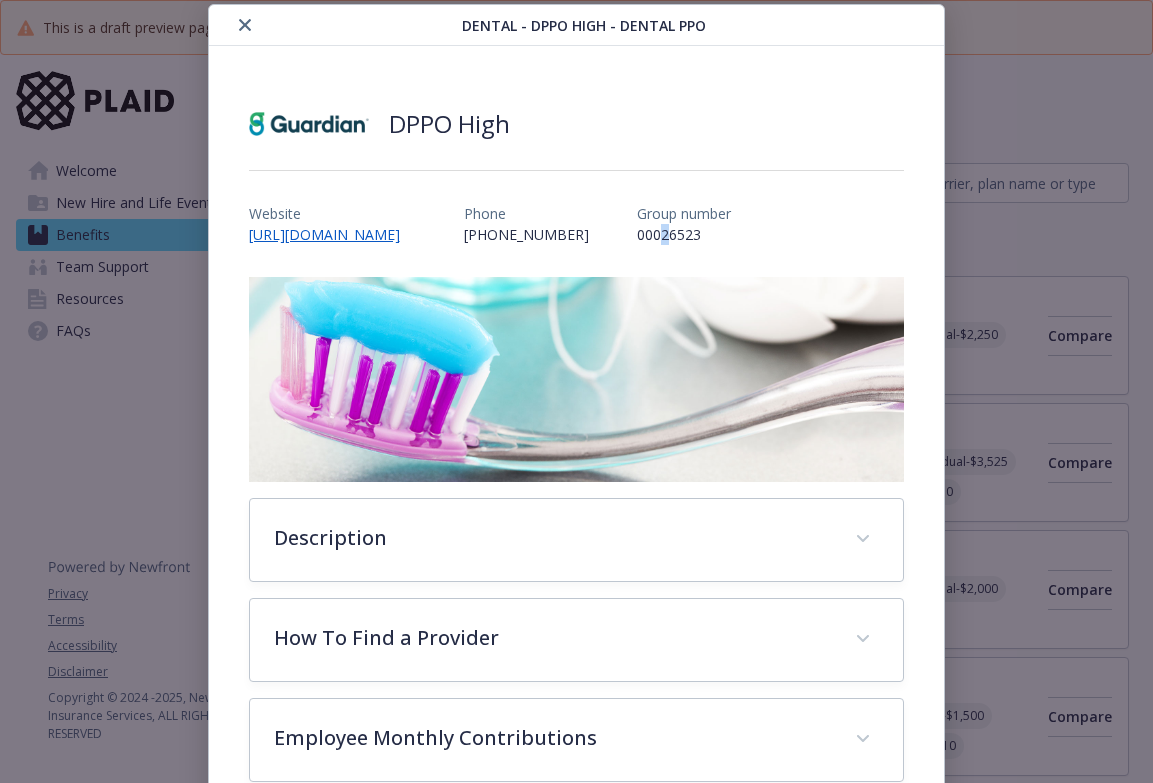 click on "00026523" at bounding box center (684, 234) 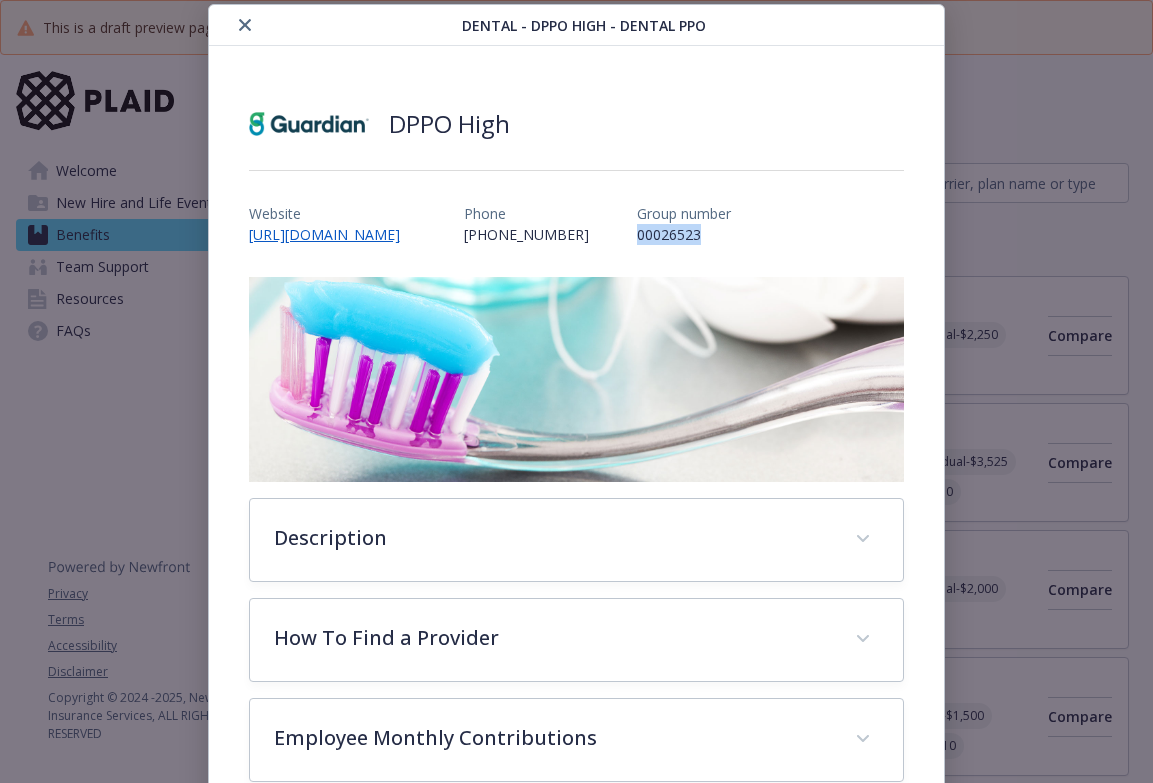 drag, startPoint x: 727, startPoint y: 235, endPoint x: 649, endPoint y: 236, distance: 78.00641 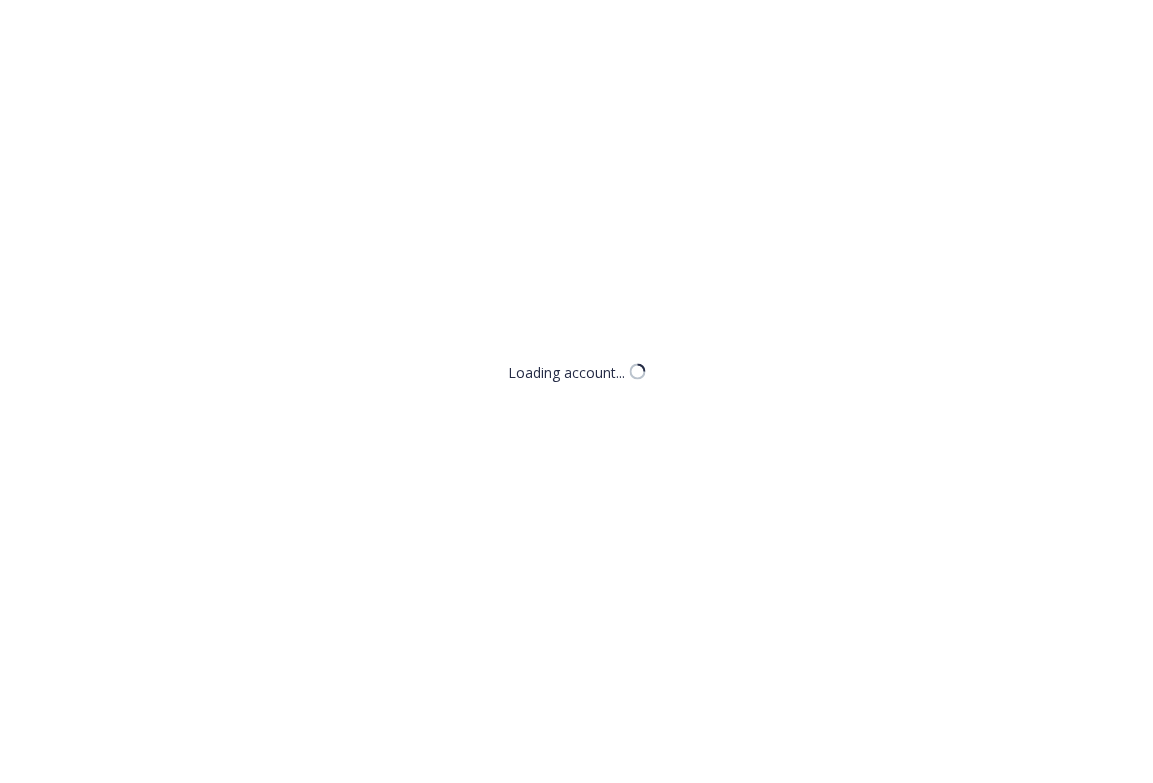 scroll, scrollTop: 0, scrollLeft: 0, axis: both 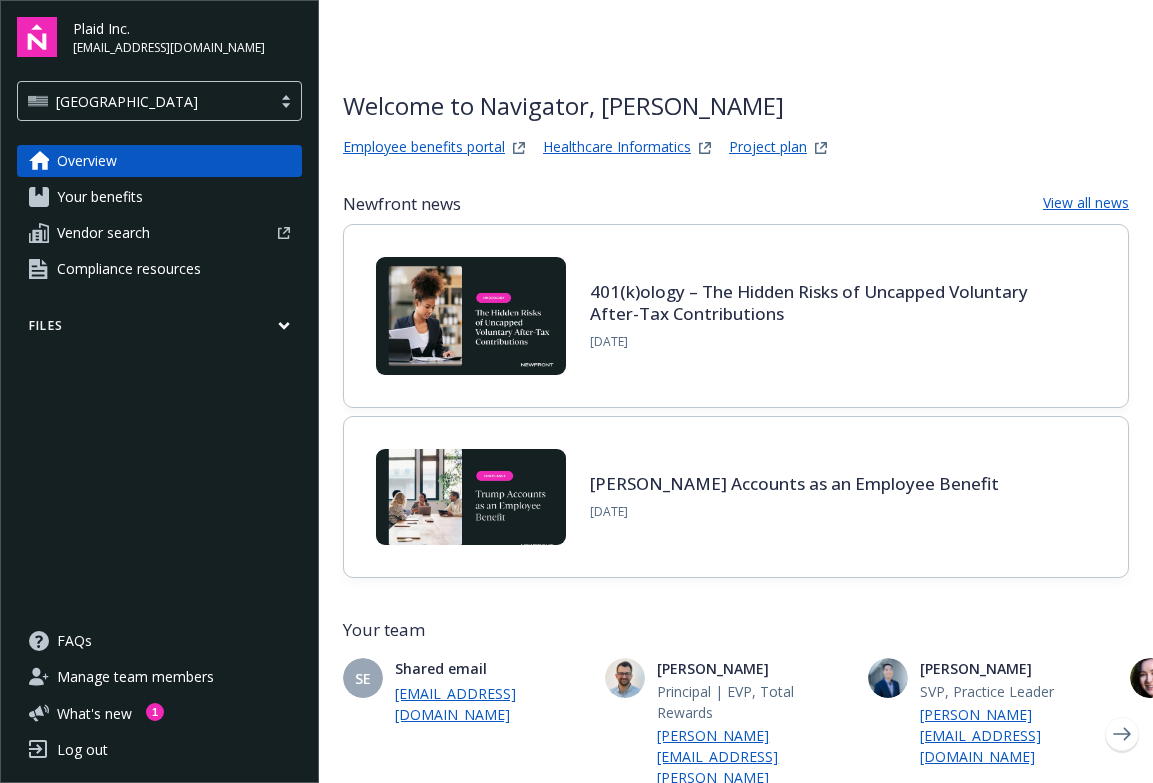 click on "Overview Your benefits Vendor search Compliance resources Files" at bounding box center (159, 373) 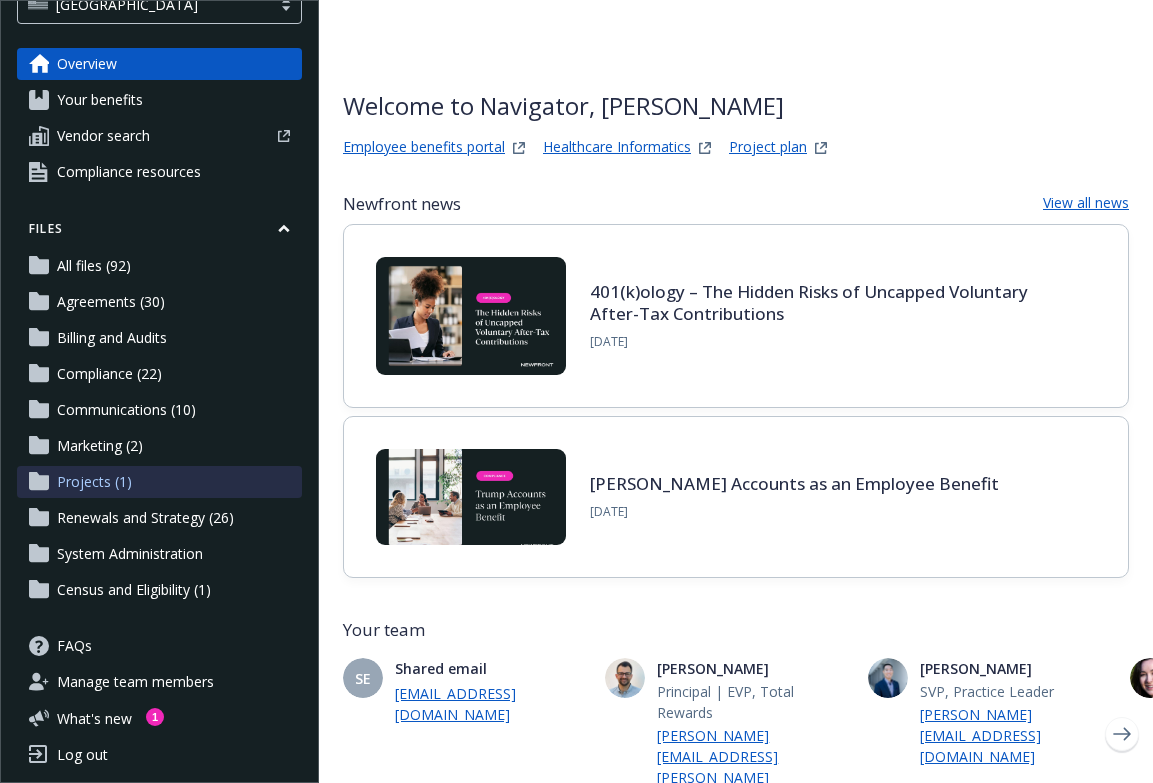 scroll, scrollTop: 102, scrollLeft: 0, axis: vertical 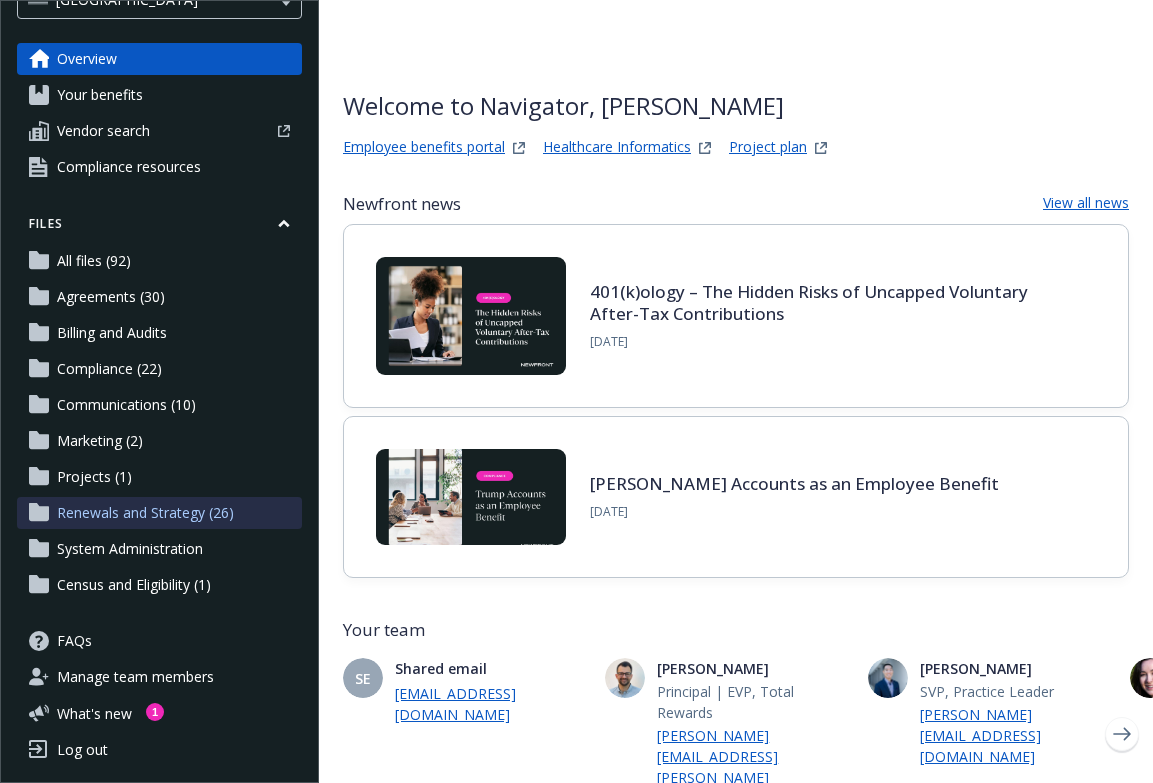 click on "Renewals and Strategy (26)" at bounding box center [145, 513] 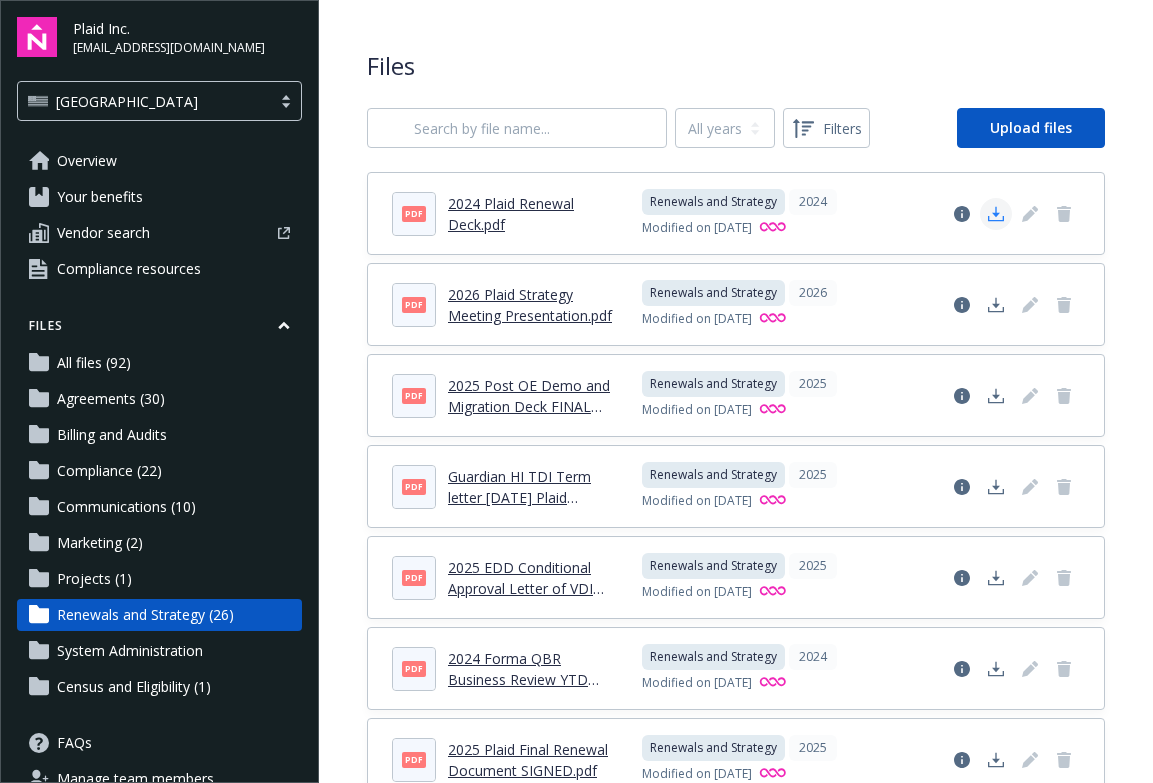click 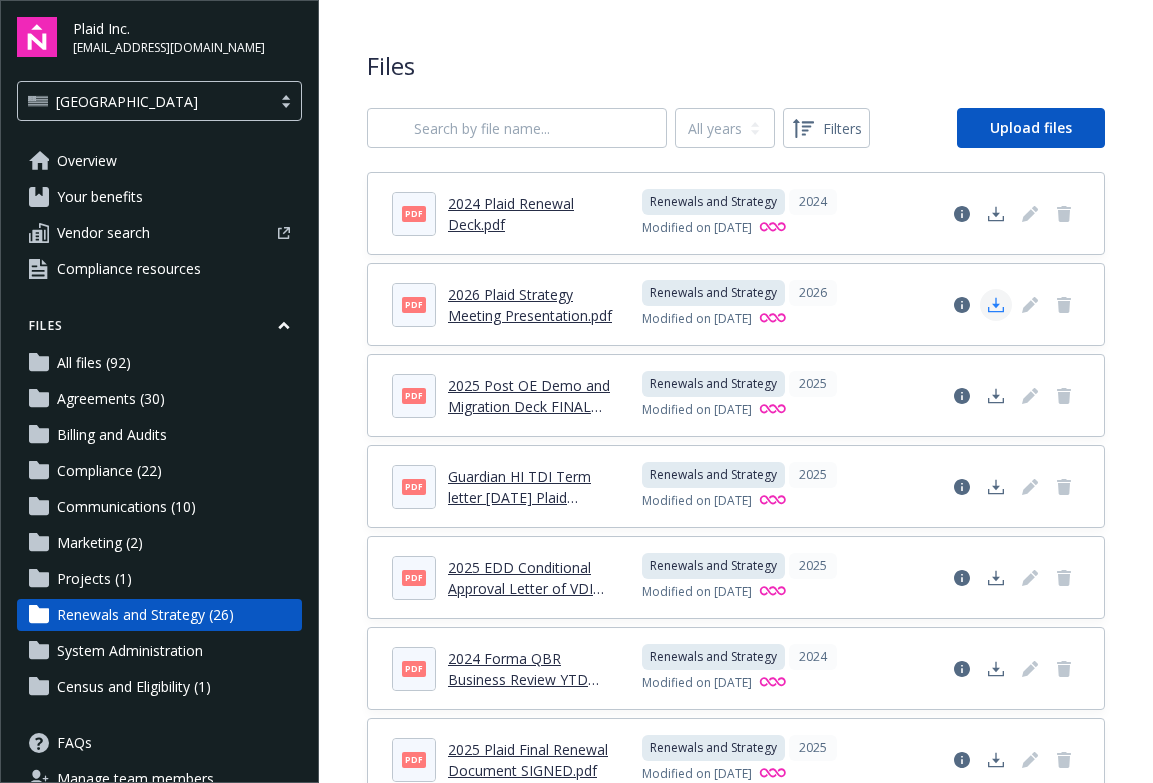 click 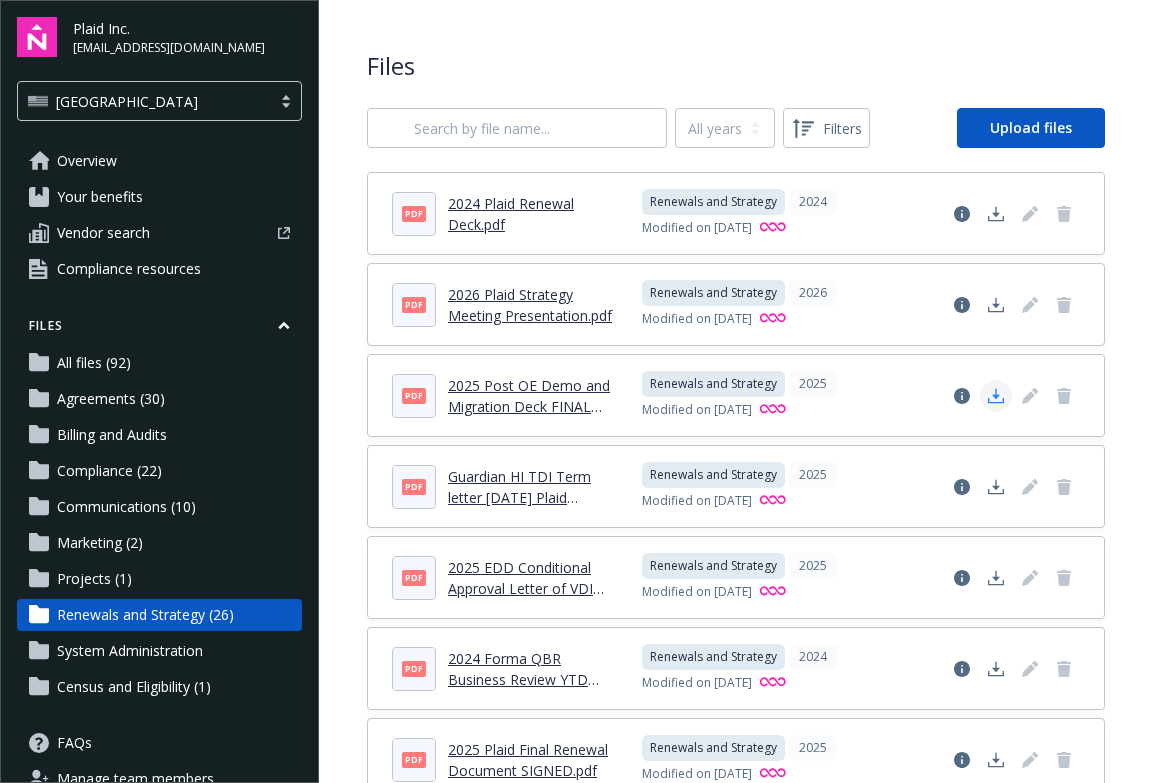 click 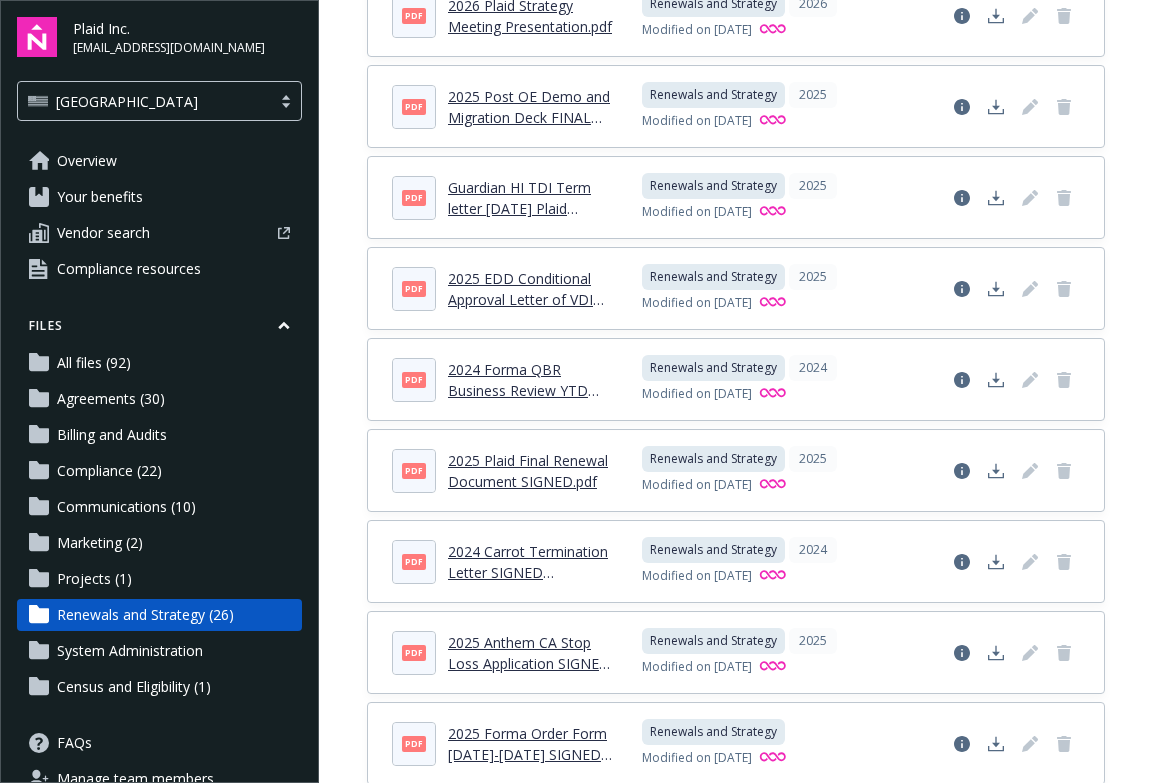 scroll, scrollTop: 319, scrollLeft: 0, axis: vertical 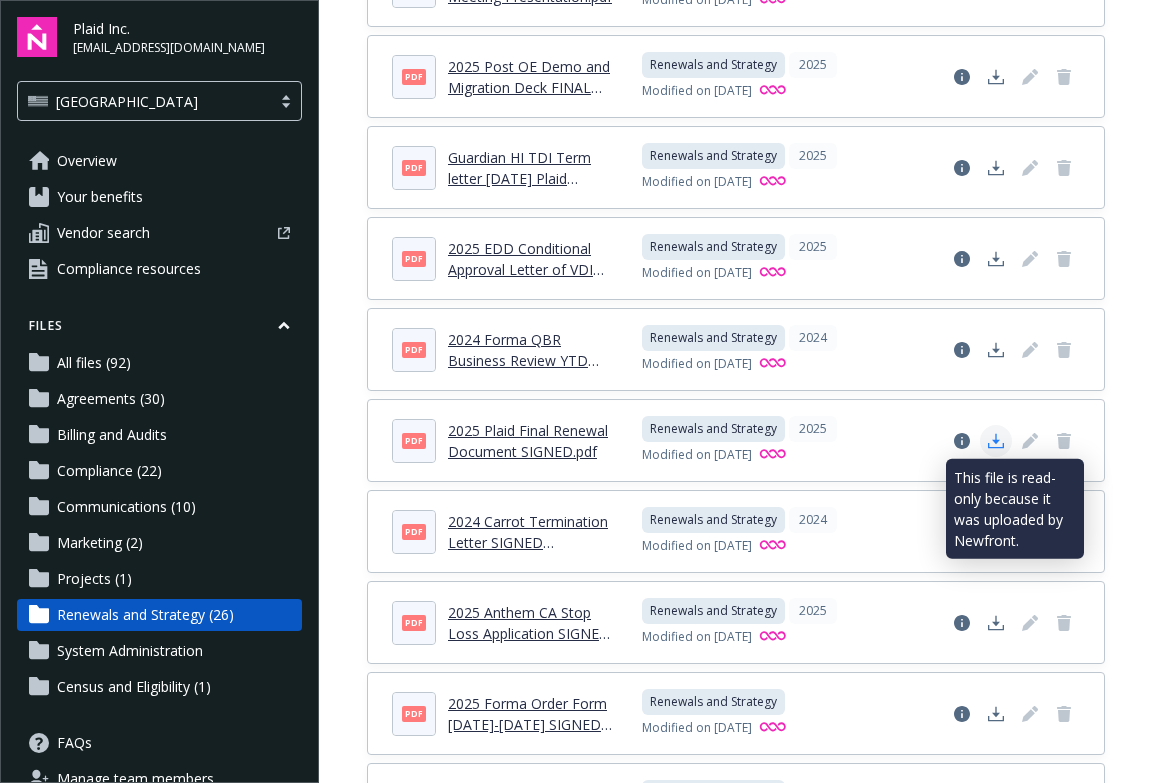 click 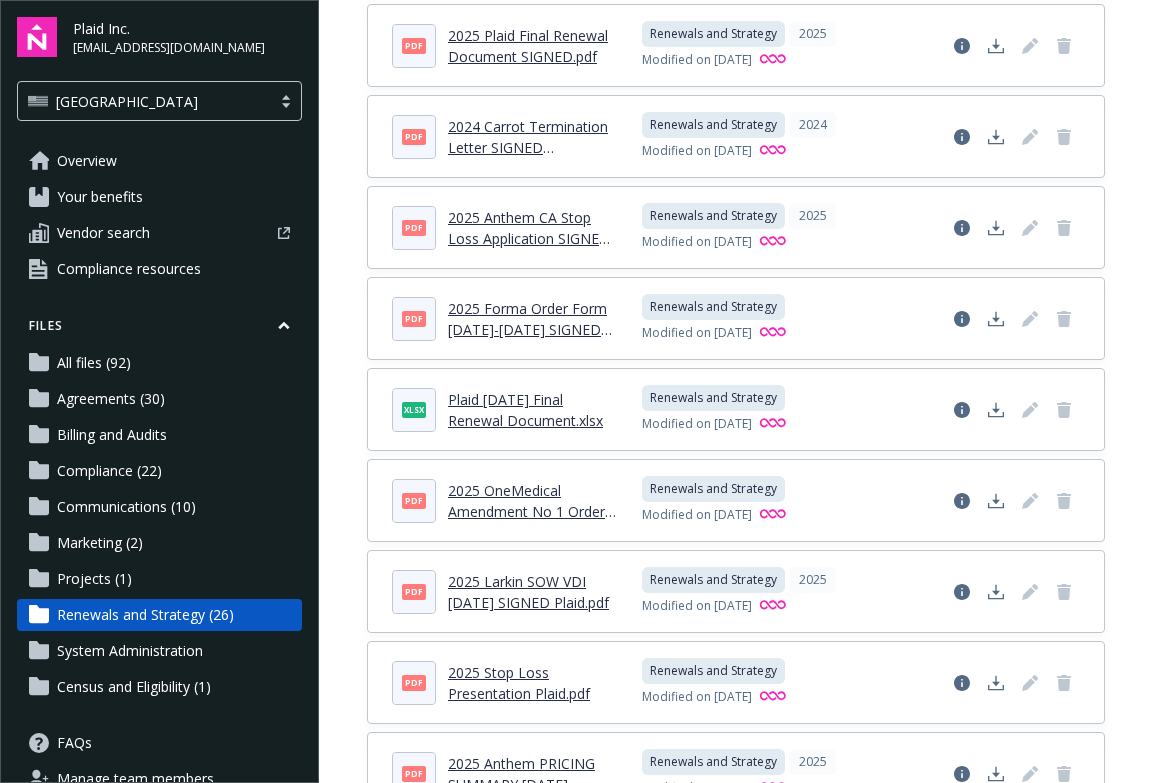 scroll, scrollTop: 729, scrollLeft: 0, axis: vertical 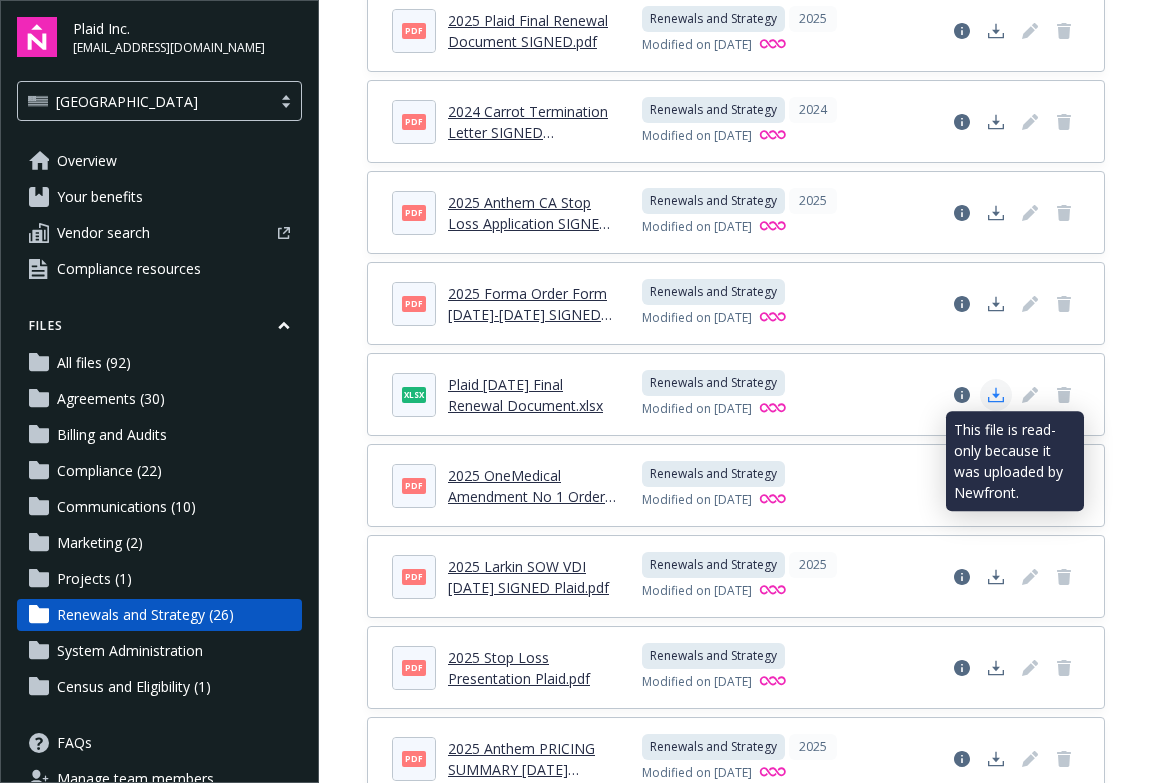 click 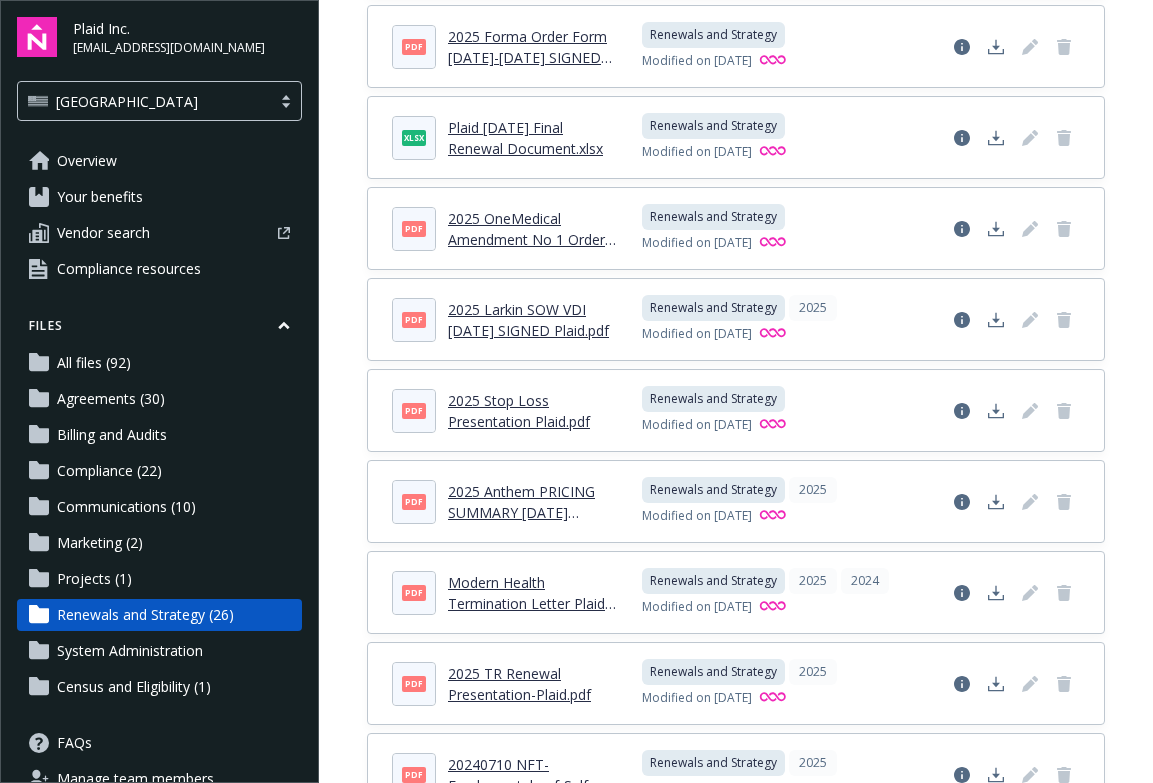 scroll, scrollTop: 990, scrollLeft: 0, axis: vertical 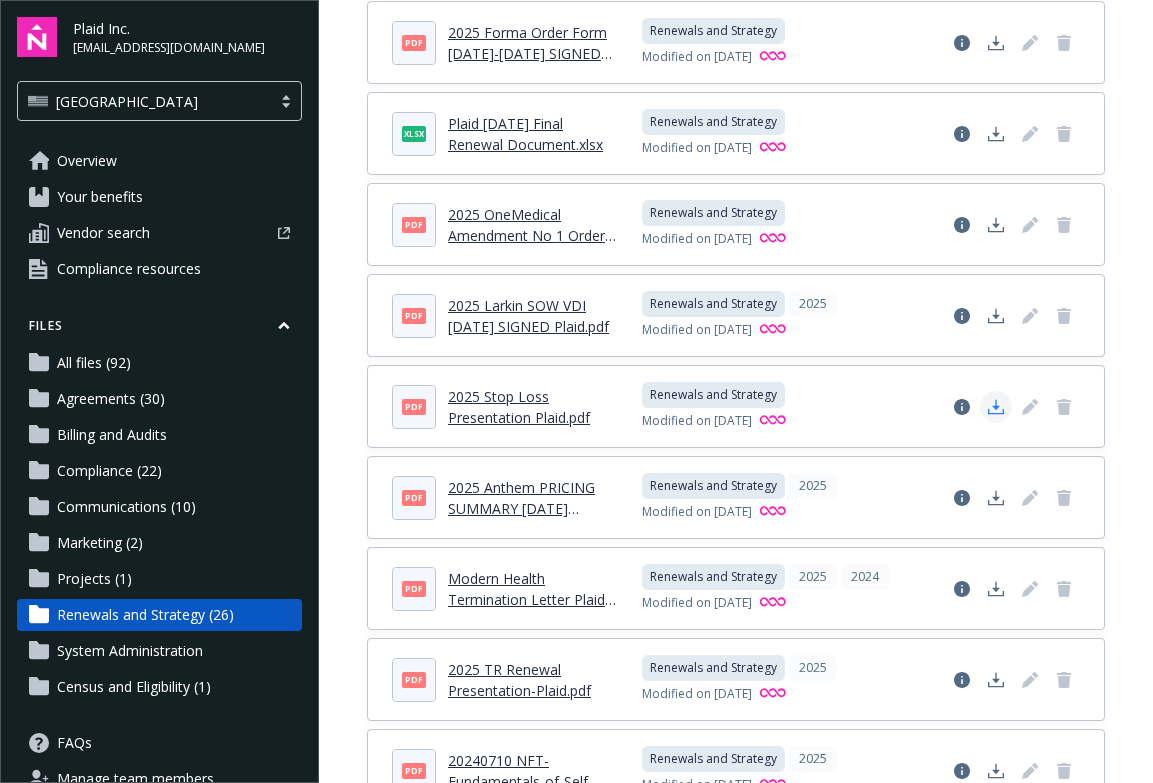 click 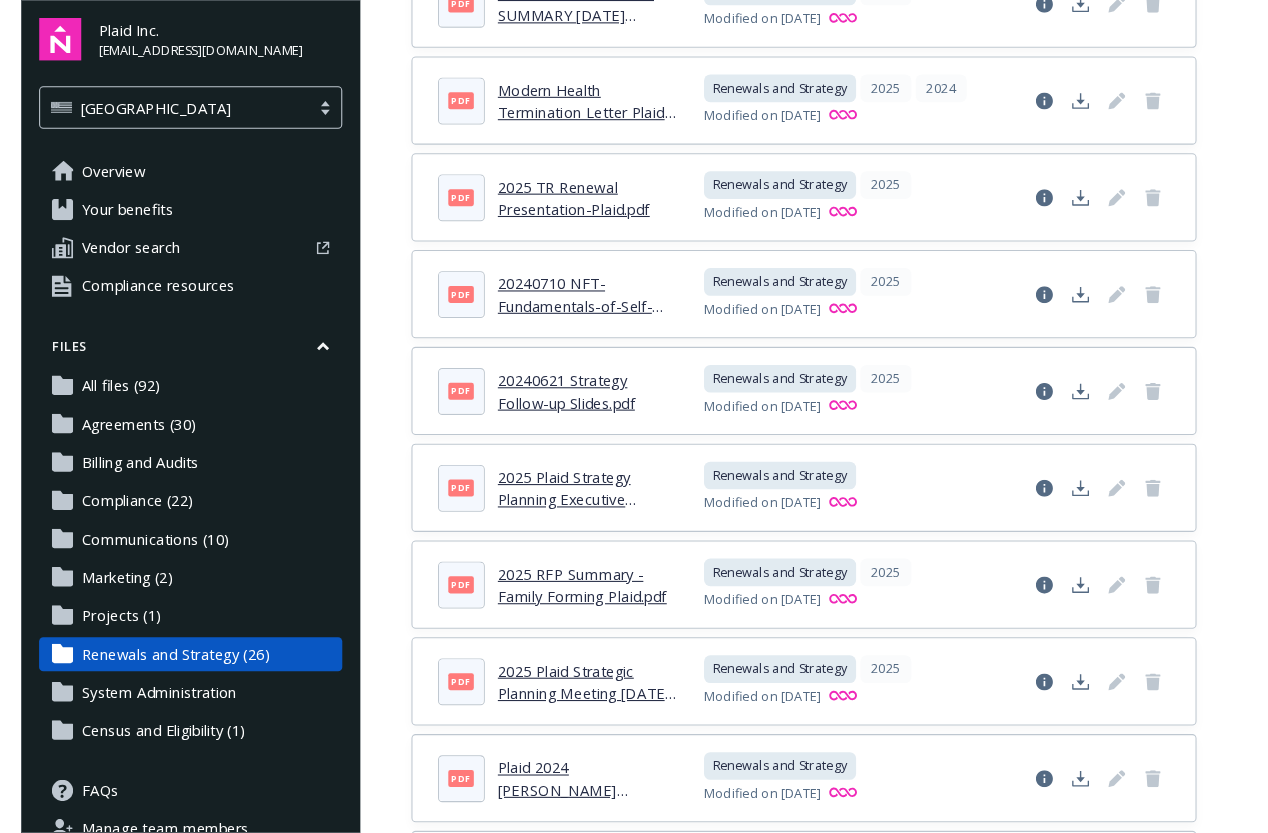 scroll, scrollTop: 0, scrollLeft: 0, axis: both 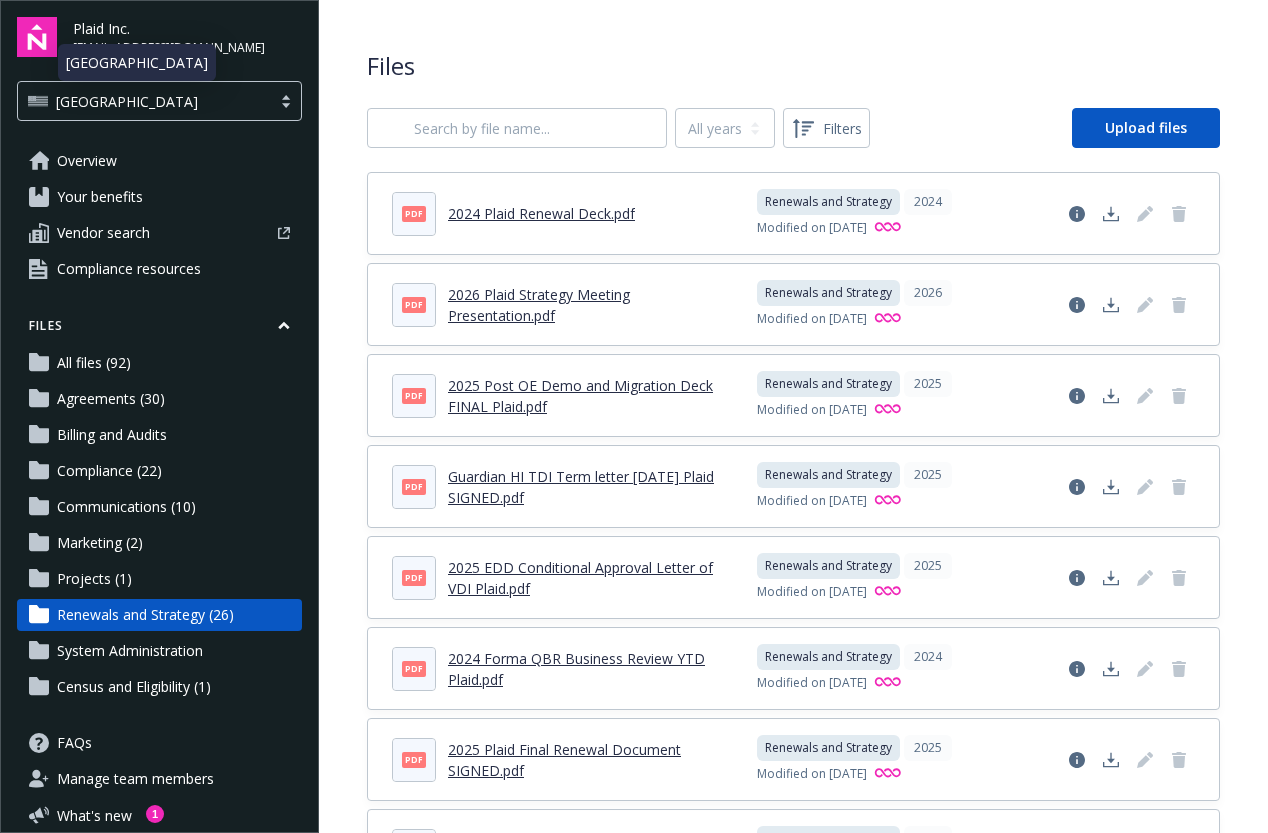 click on "[GEOGRAPHIC_DATA]" at bounding box center (144, 101) 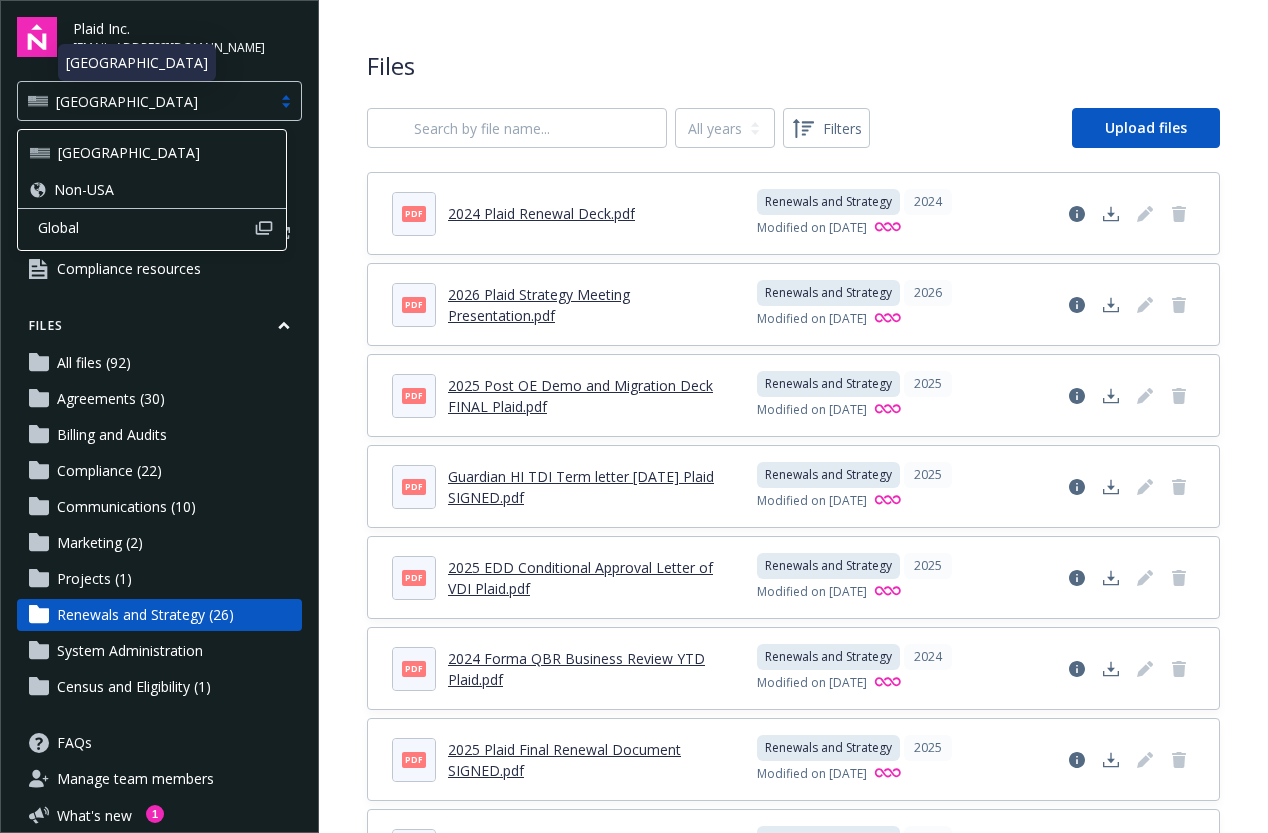 click on "[GEOGRAPHIC_DATA]" at bounding box center (144, 101) 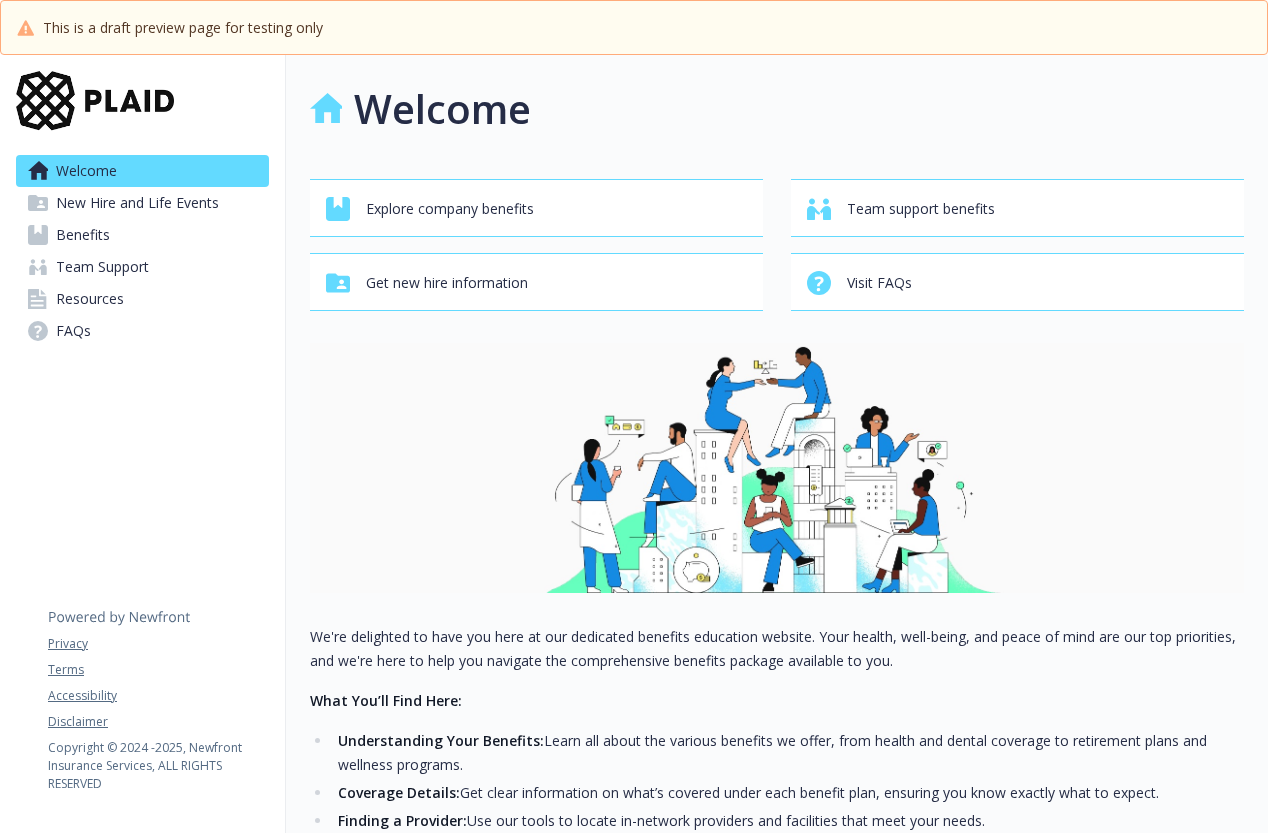scroll, scrollTop: 0, scrollLeft: 0, axis: both 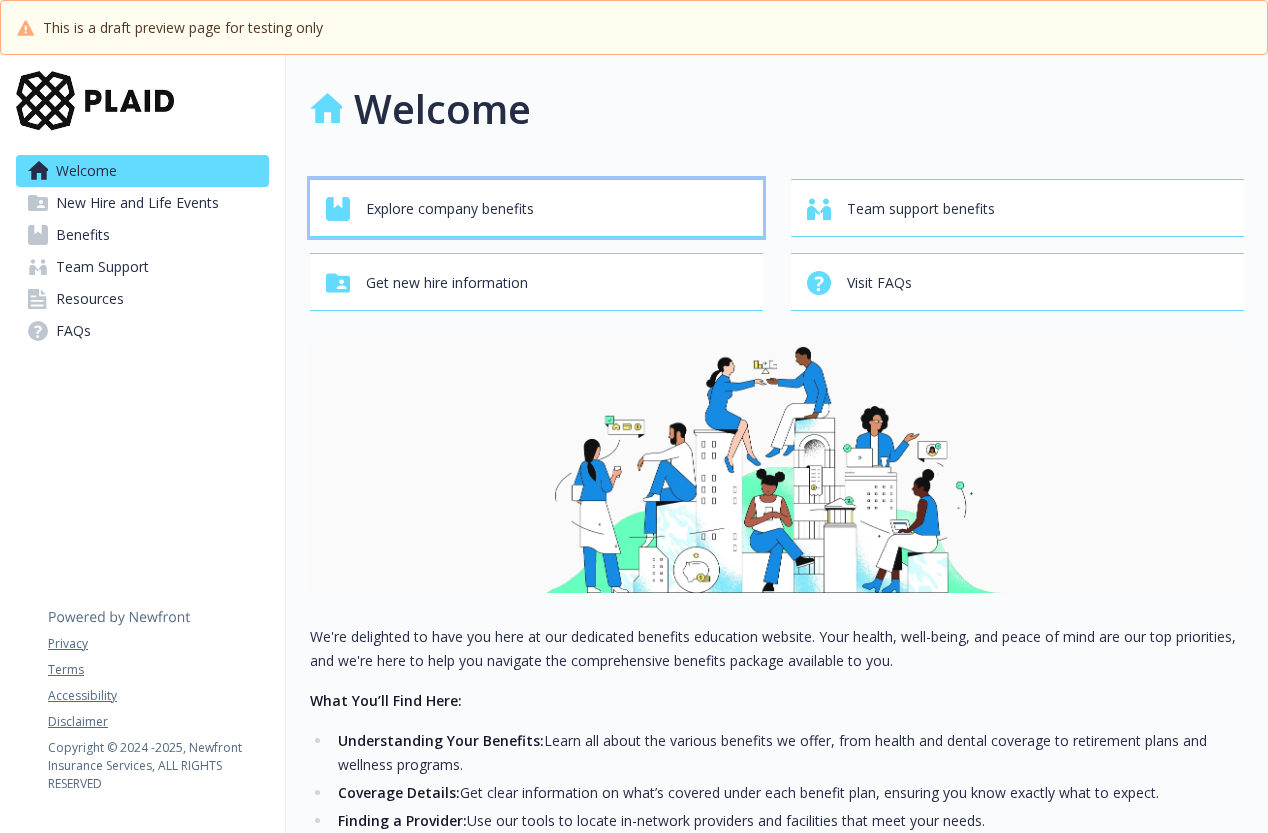 click on "Explore company benefits" at bounding box center [450, 209] 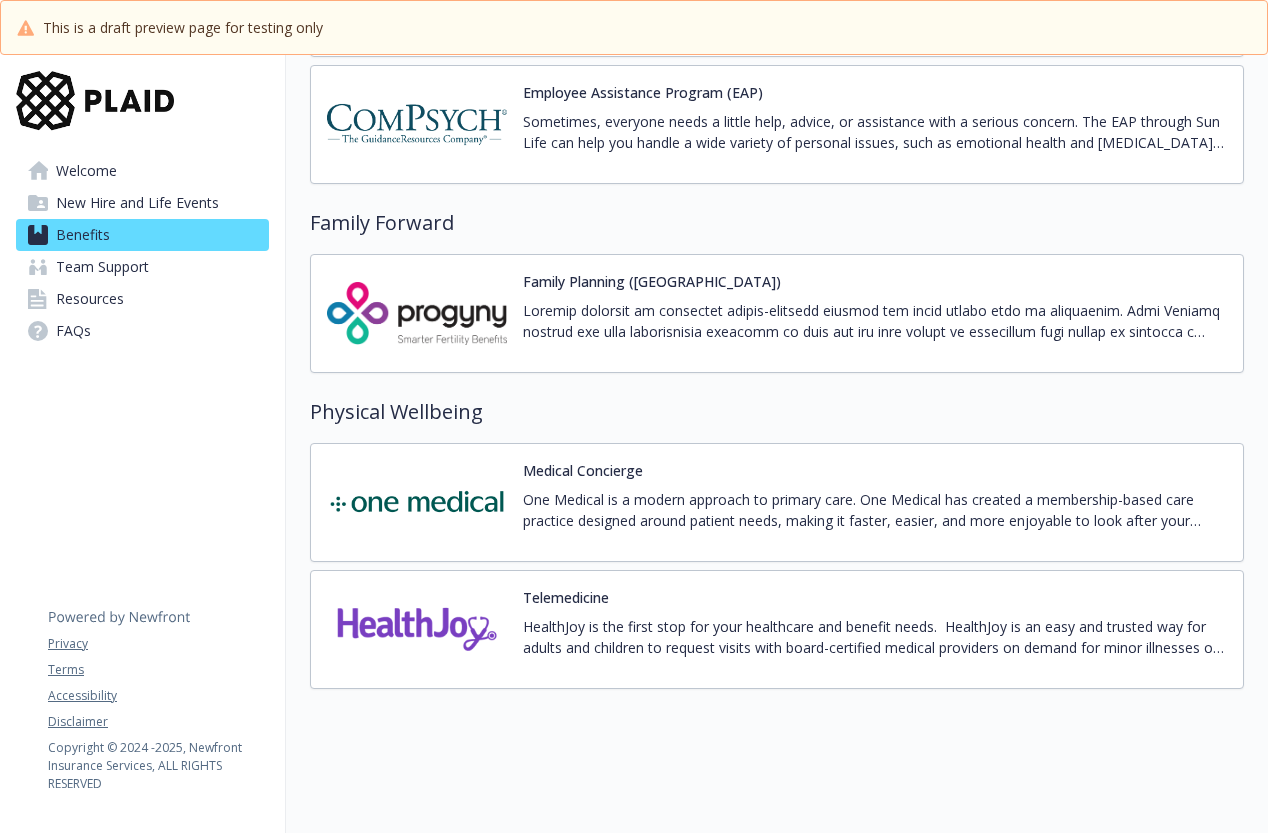 scroll, scrollTop: 3835, scrollLeft: 0, axis: vertical 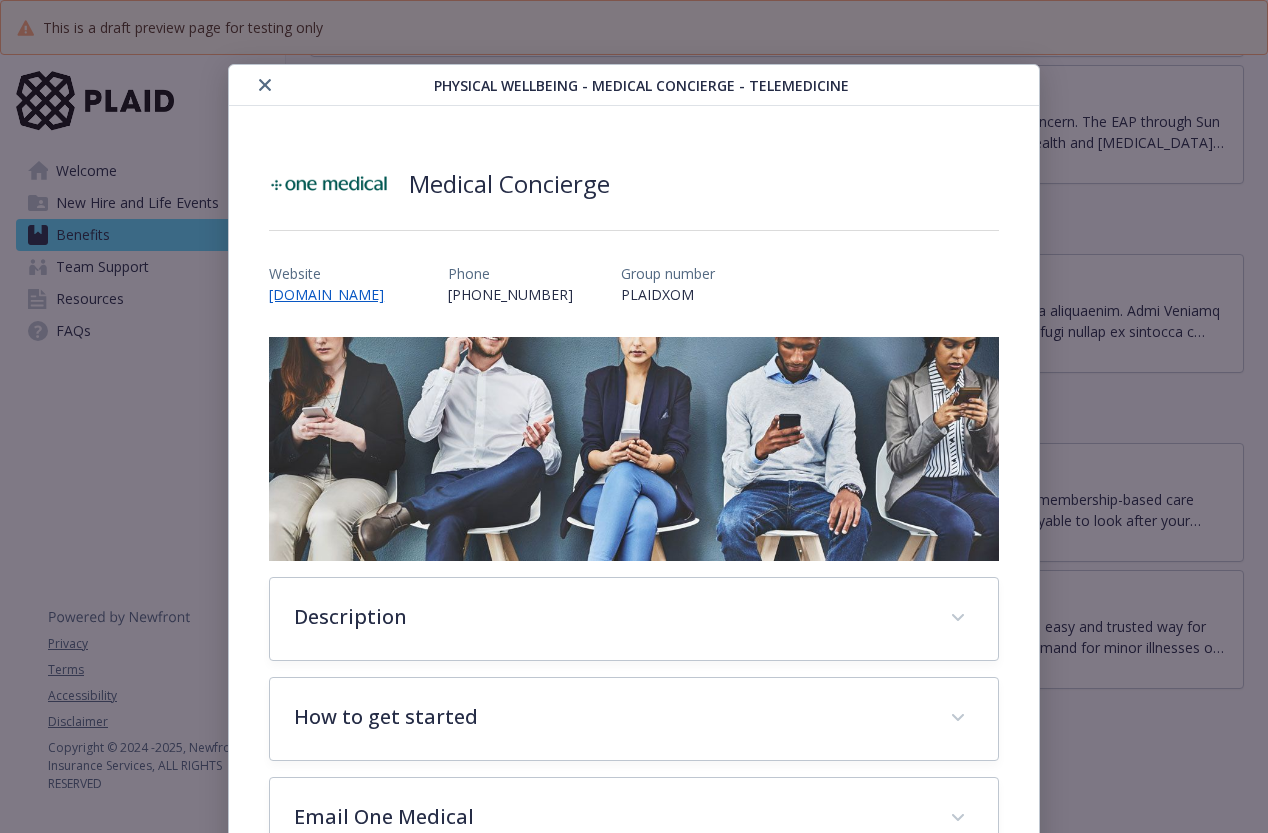 click on "PLAIDXOM" at bounding box center (668, 294) 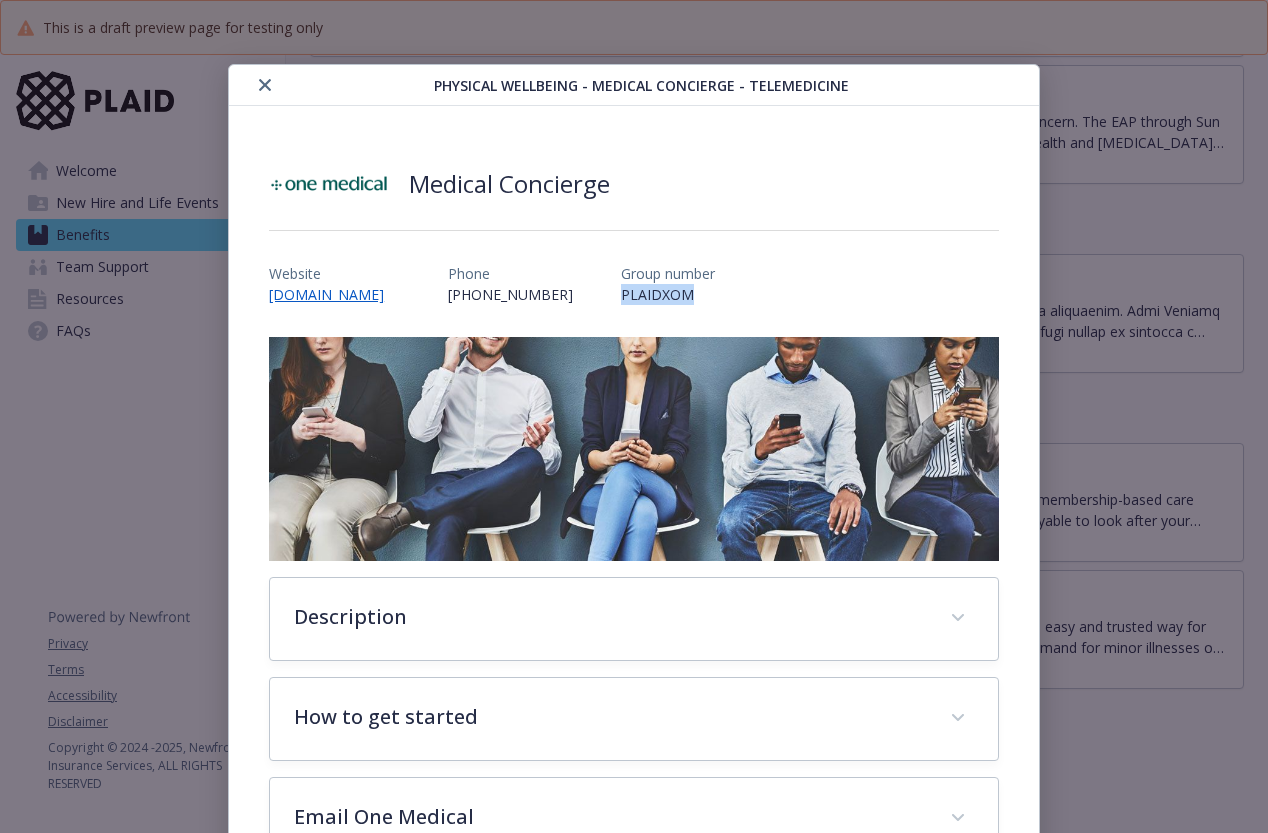 click on "PLAIDXOM" at bounding box center (668, 294) 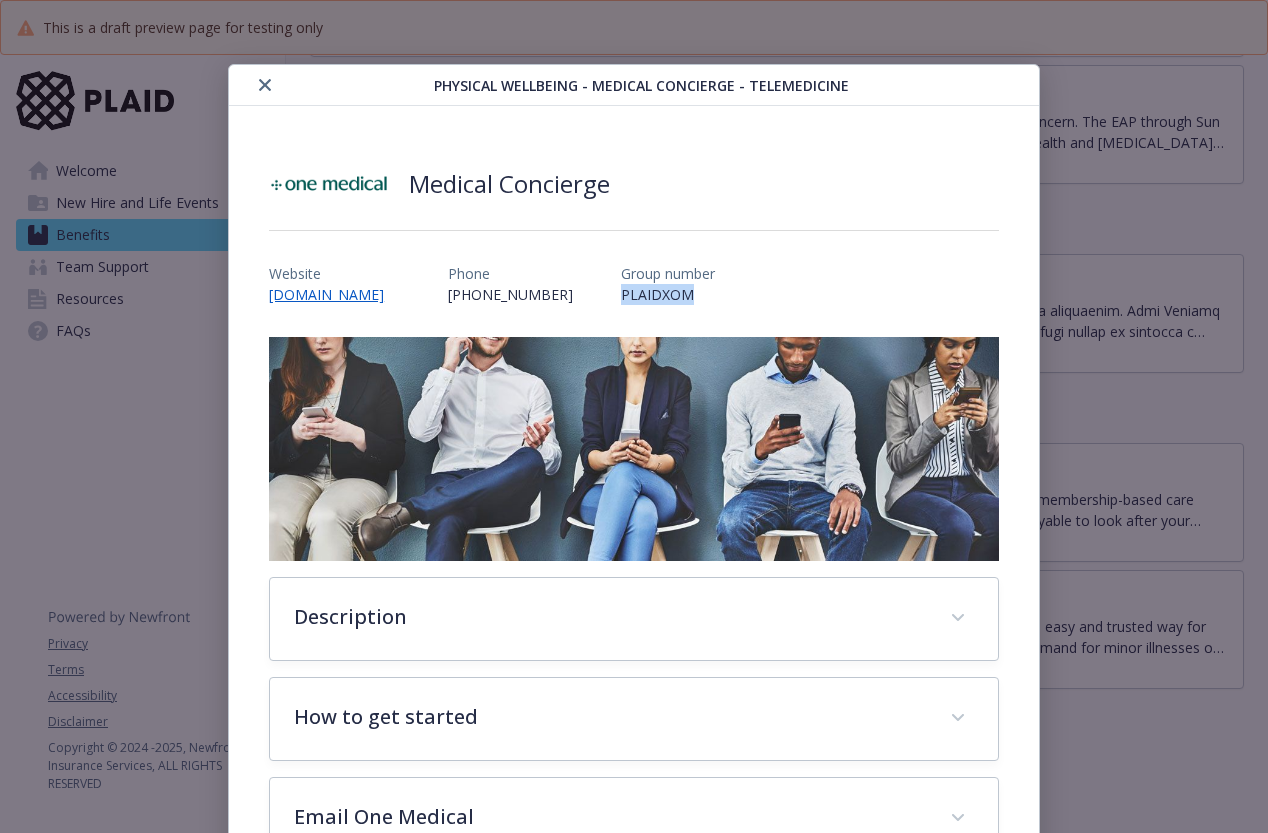 copy on "PLAIDXOM" 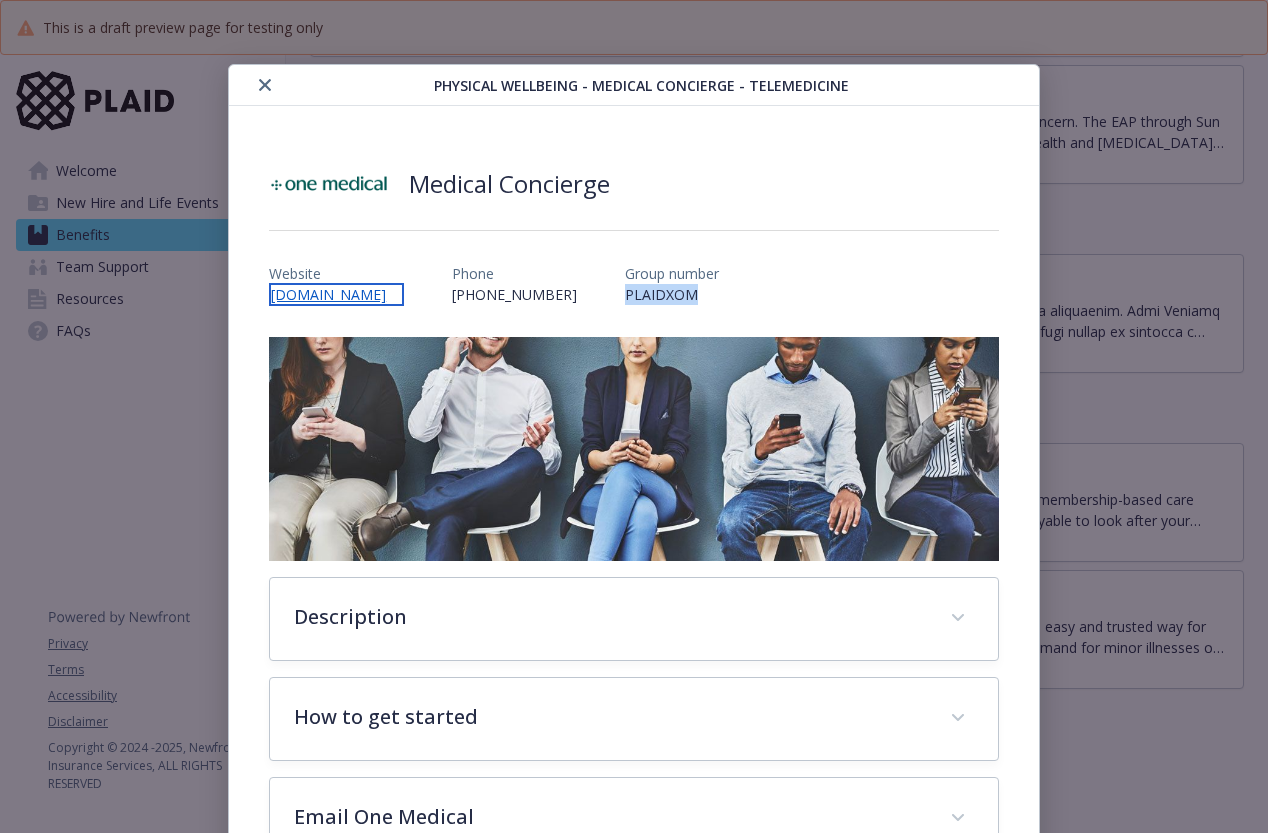 click on "www.onemedical.com" at bounding box center (336, 294) 